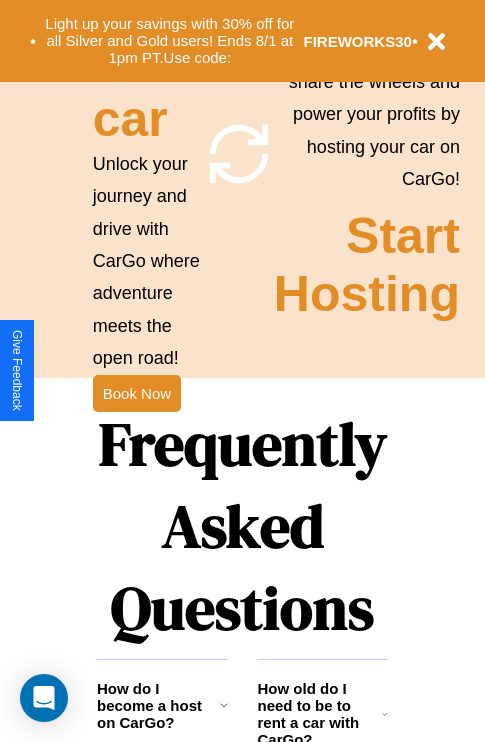 scroll, scrollTop: 1947, scrollLeft: 0, axis: vertical 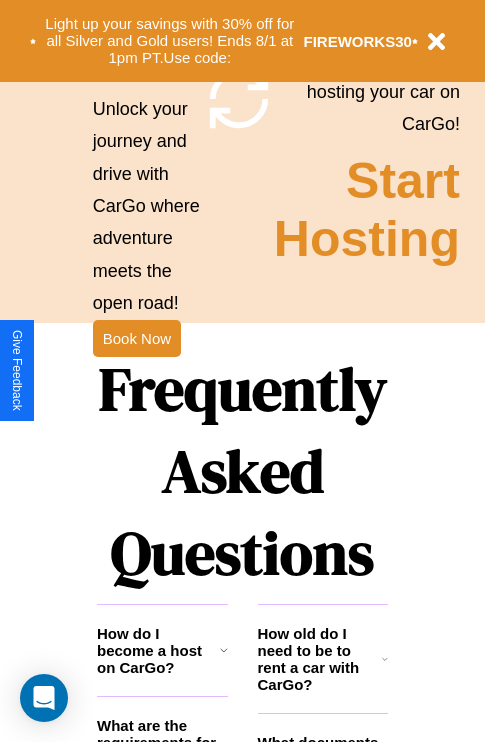 click on "Frequently Asked Questions" at bounding box center (242, 471) 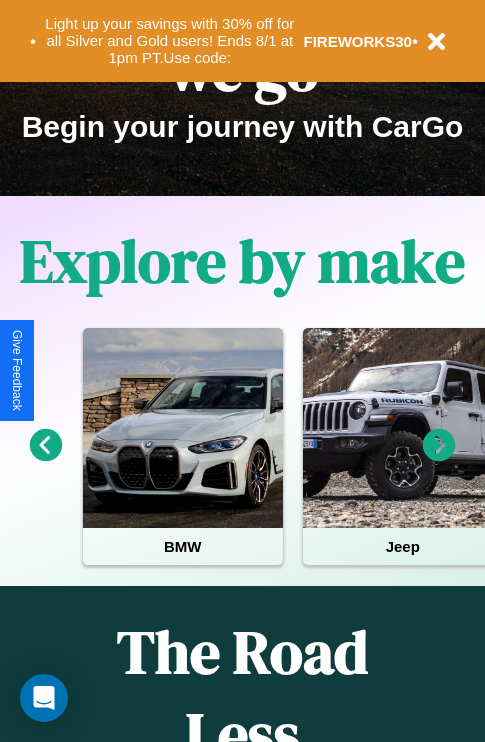 scroll, scrollTop: 0, scrollLeft: 0, axis: both 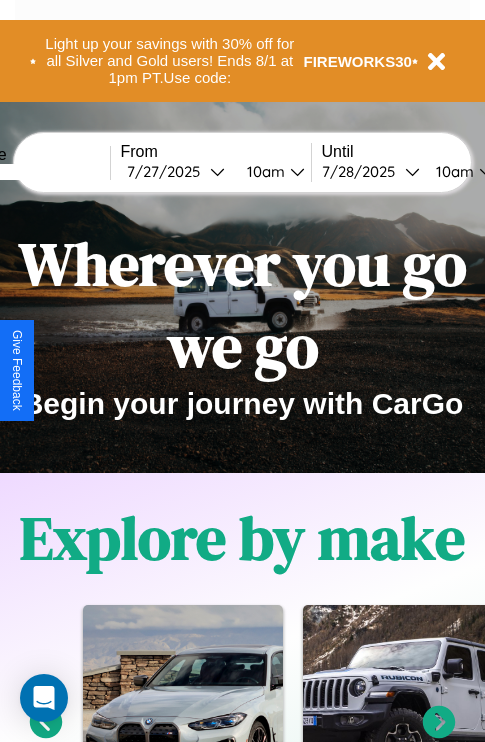 click at bounding box center [35, 172] 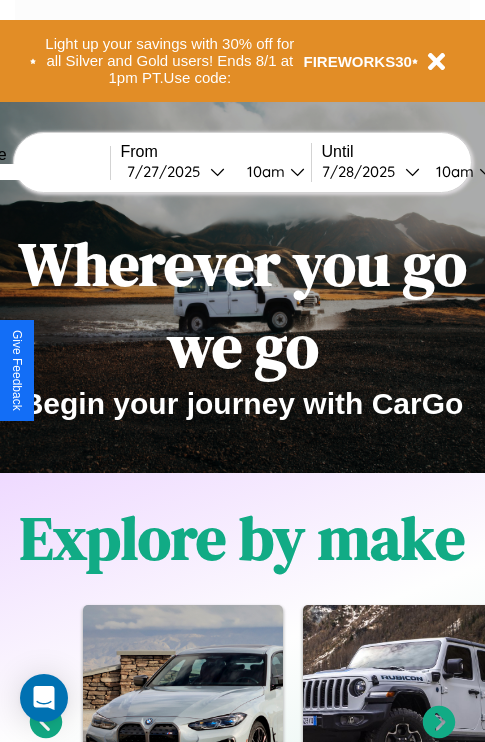 type on "******" 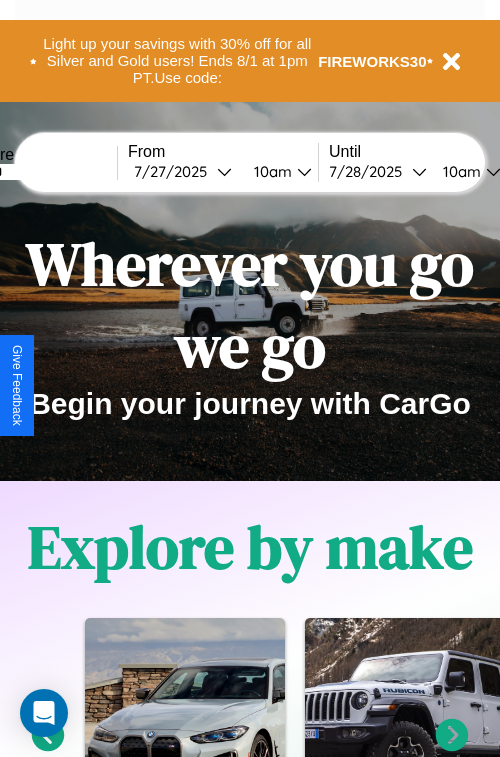 select on "*" 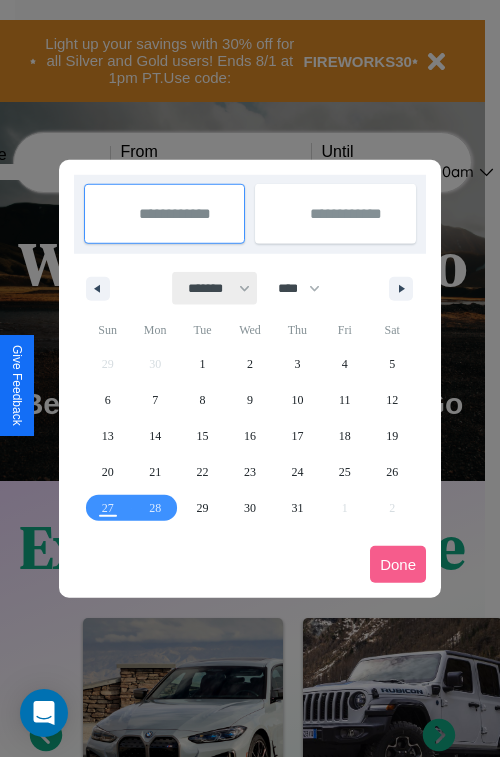 click on "******* ******** ***** ***** *** **** **** ****** ********* ******* ******** ********" at bounding box center (215, 288) 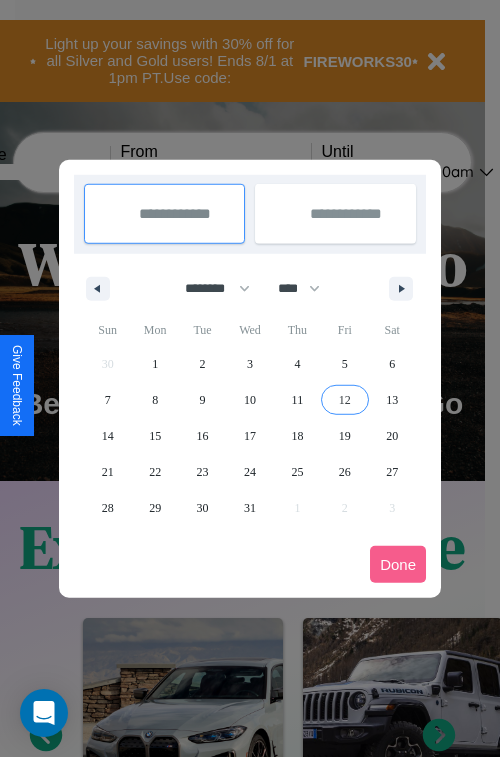click on "12" at bounding box center [345, 400] 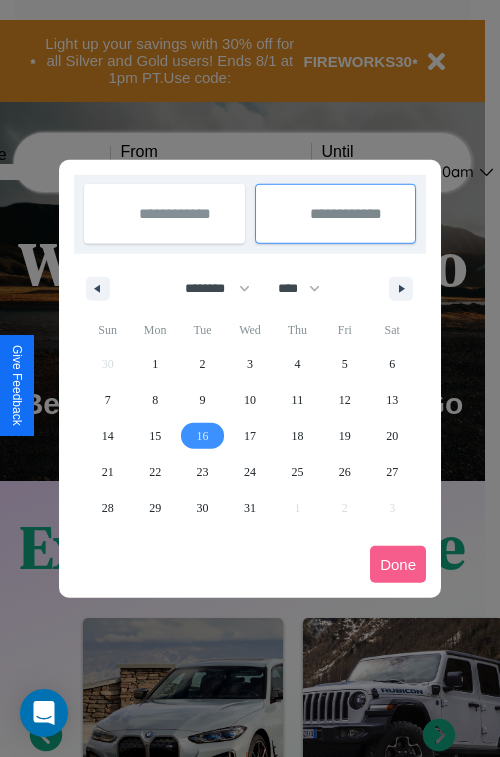click on "16" at bounding box center [203, 436] 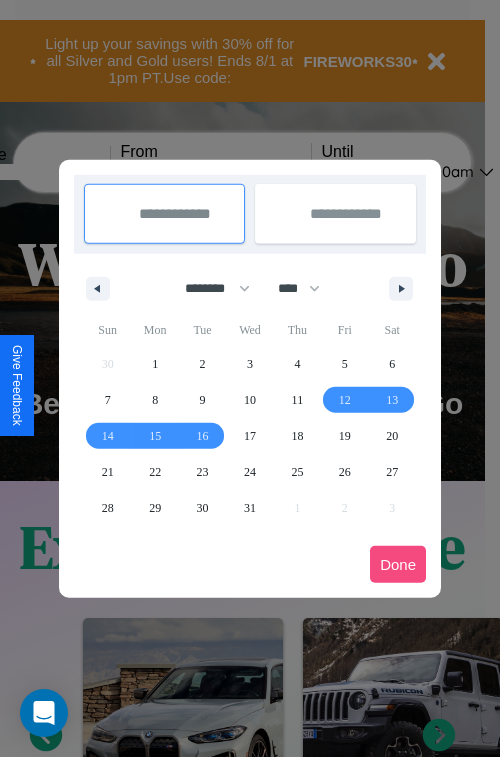 click on "Done" at bounding box center (398, 564) 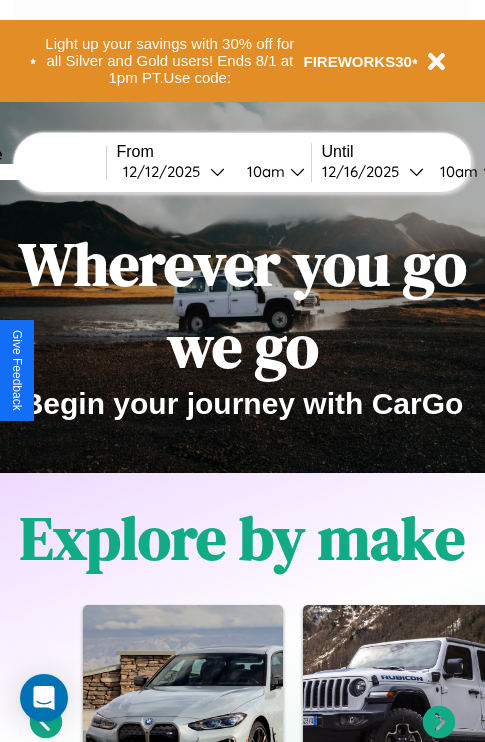 scroll, scrollTop: 0, scrollLeft: 80, axis: horizontal 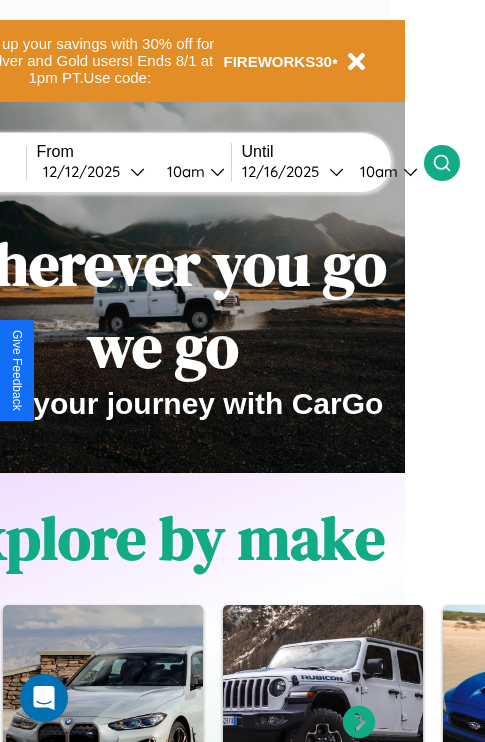 click 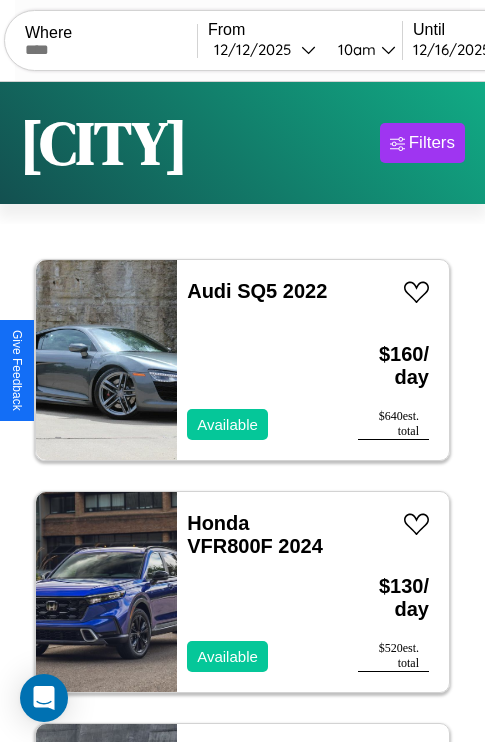 scroll, scrollTop: 94, scrollLeft: 0, axis: vertical 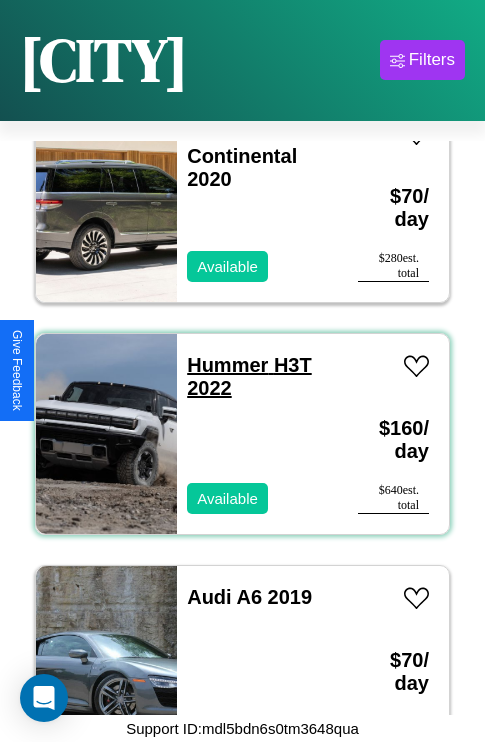 click on "Hummer   H3T   2022" at bounding box center (249, 376) 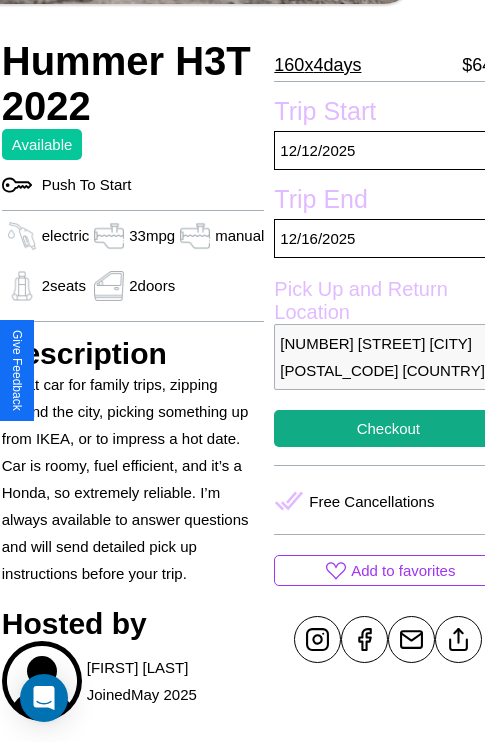 scroll, scrollTop: 498, scrollLeft: 80, axis: both 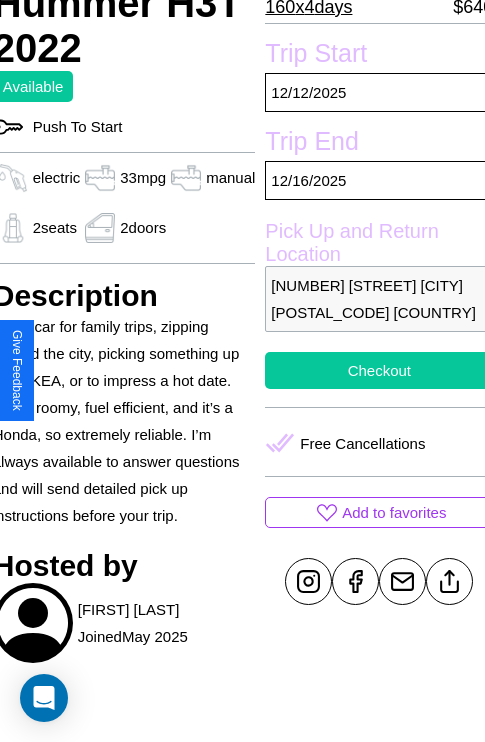 click on "Checkout" at bounding box center (379, 370) 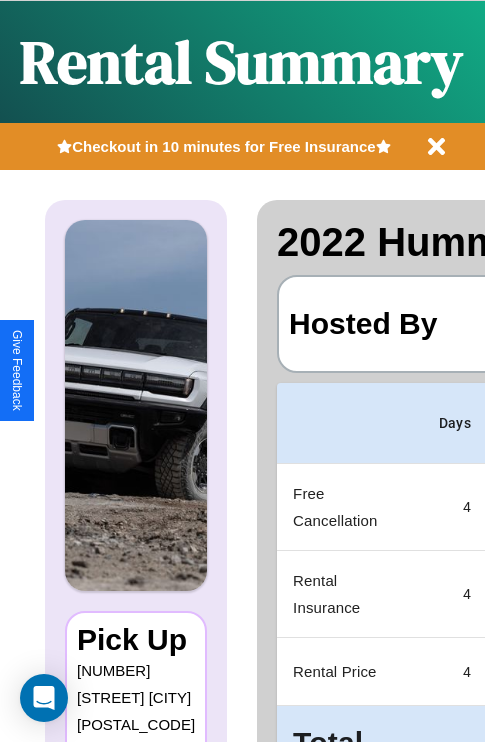 scroll, scrollTop: 0, scrollLeft: 383, axis: horizontal 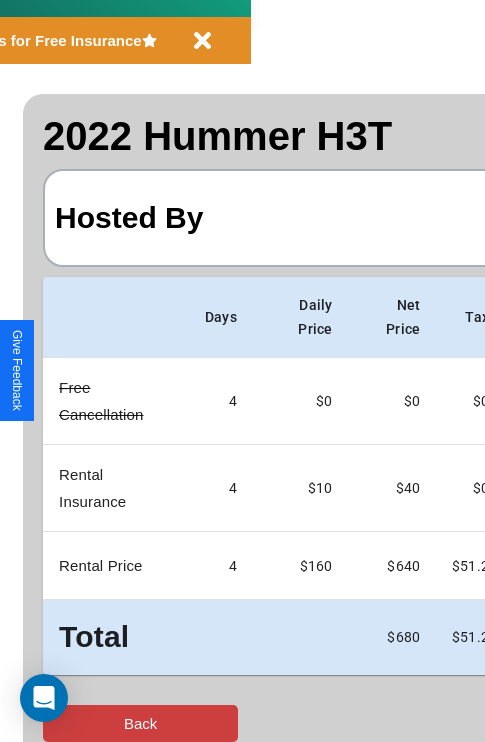 click on "Back" at bounding box center (140, 723) 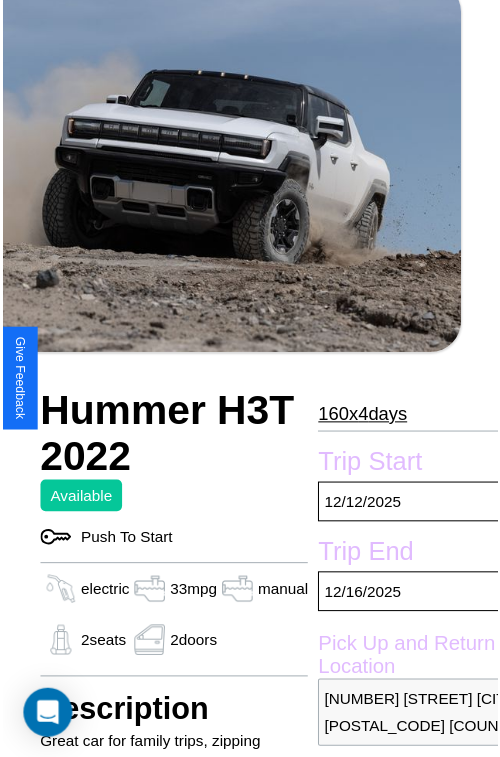 scroll, scrollTop: 220, scrollLeft: 80, axis: both 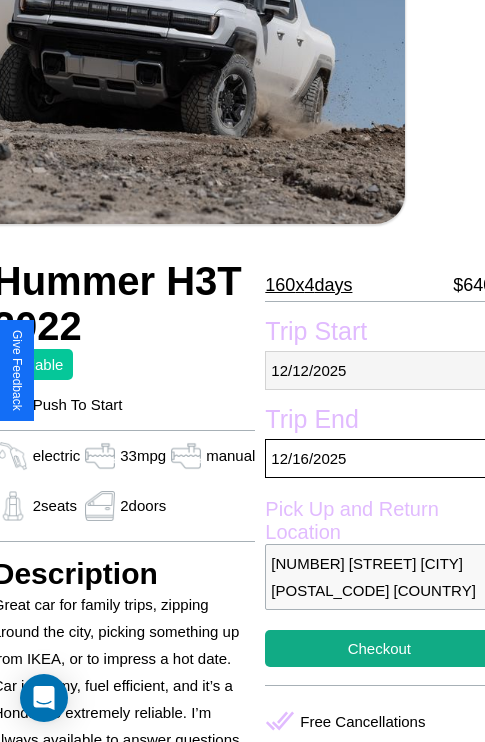 click on "12 / 12 / 2025" at bounding box center [379, 370] 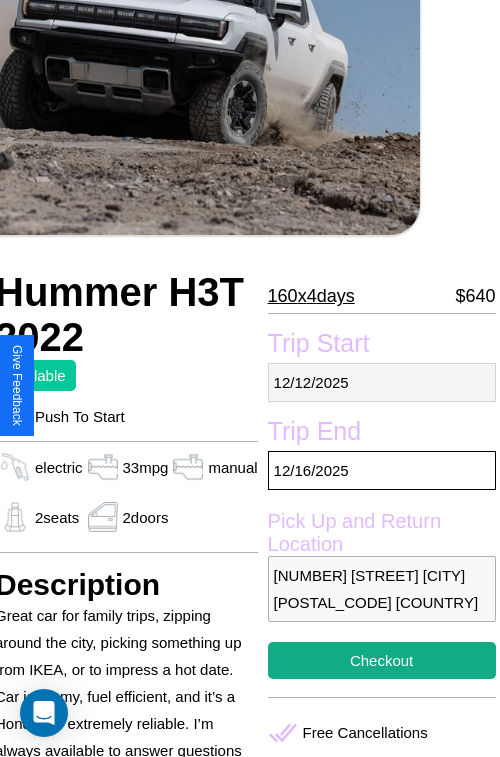 select on "*" 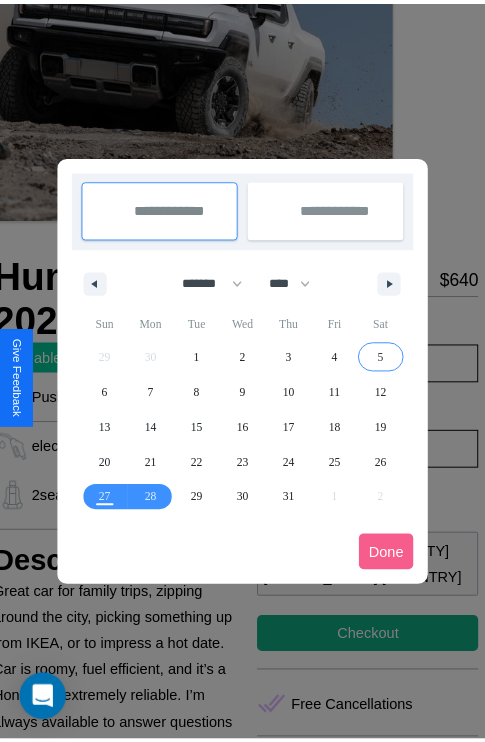 scroll, scrollTop: 0, scrollLeft: 80, axis: horizontal 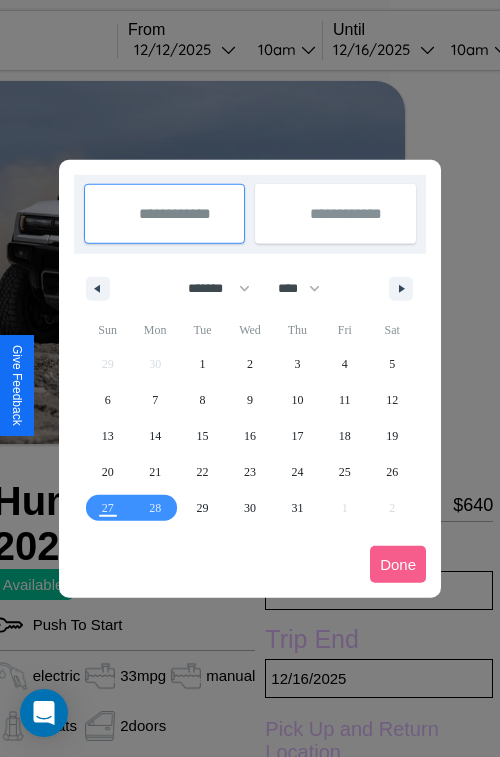 click at bounding box center (250, 378) 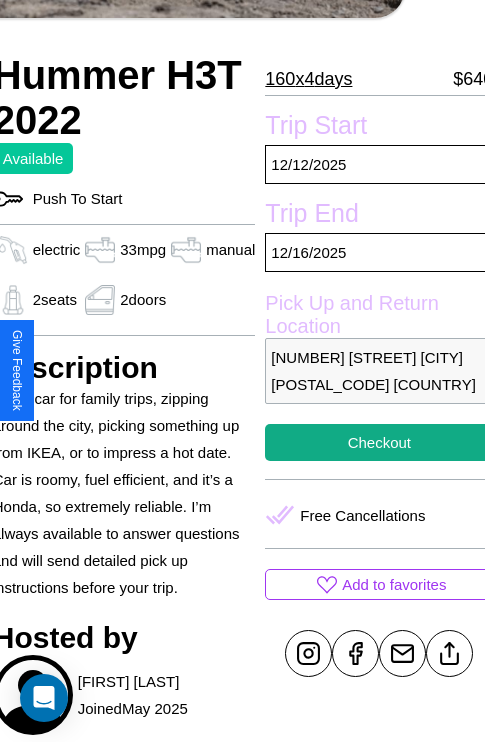 scroll, scrollTop: 498, scrollLeft: 80, axis: both 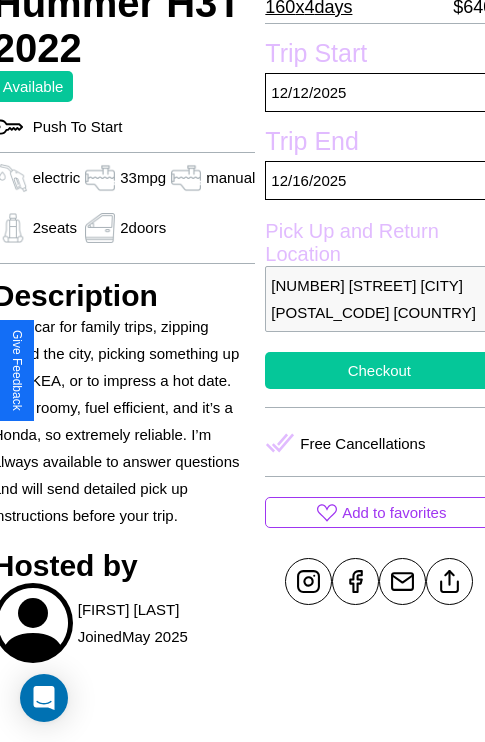 click on "Checkout" at bounding box center [379, 370] 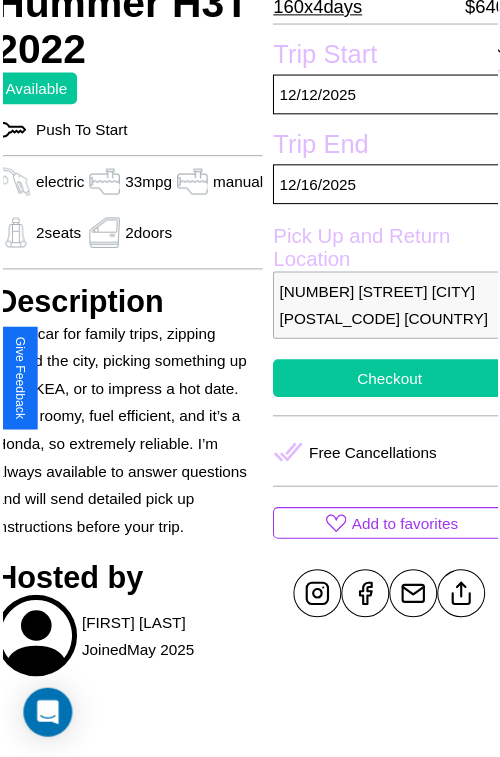 scroll, scrollTop: 500, scrollLeft: 80, axis: both 